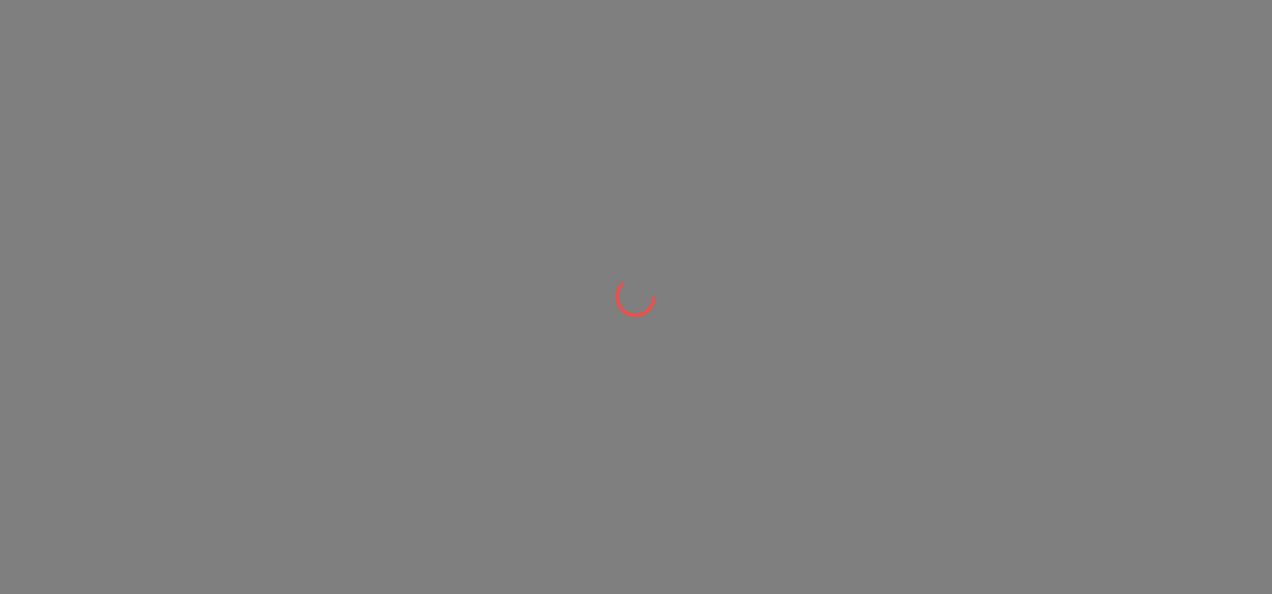 scroll, scrollTop: 0, scrollLeft: 0, axis: both 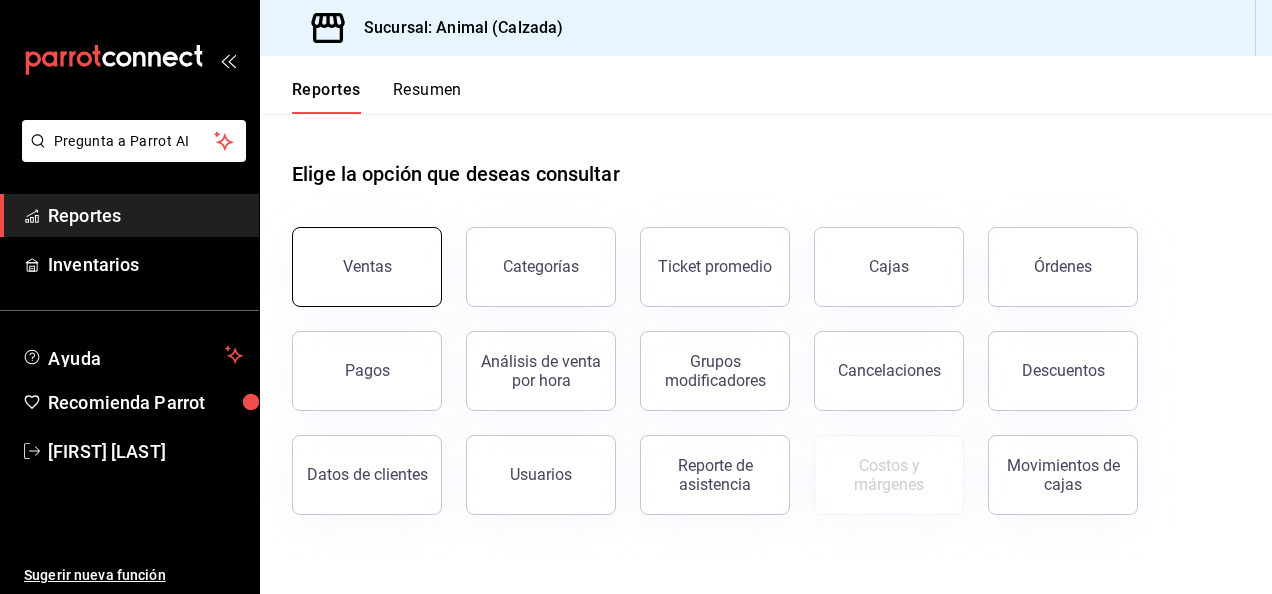 click on "Ventas" at bounding box center [367, 267] 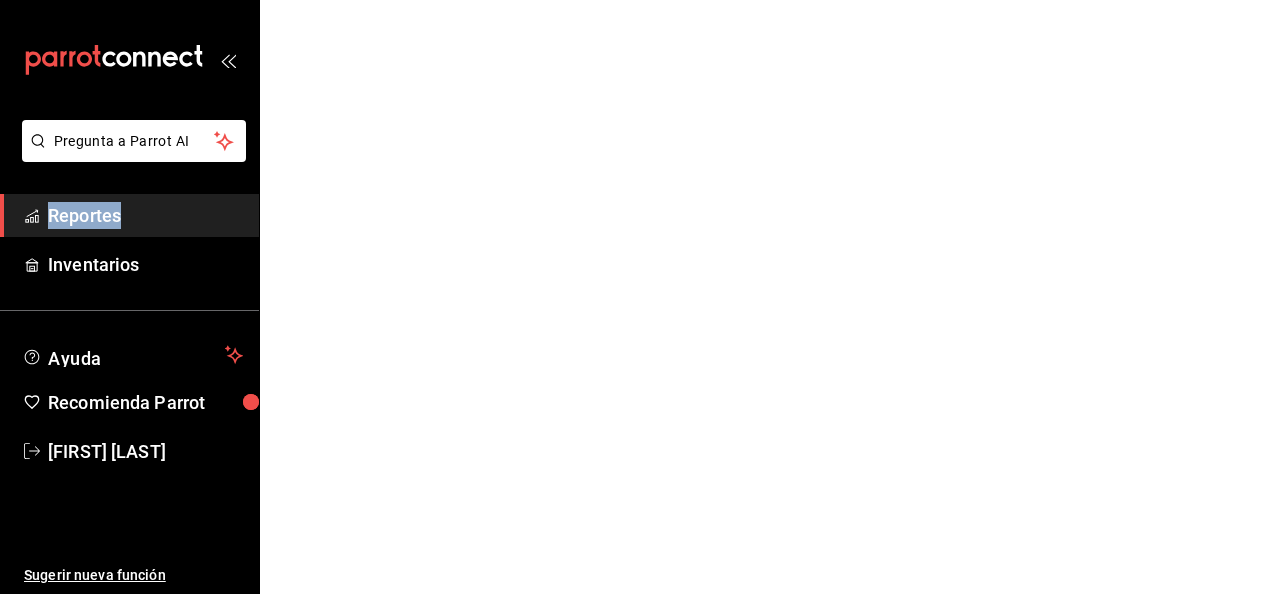 click on "Pregunta a Parrot AI Reportes   Inventarios   Ayuda Recomienda Parrot   [FIRST] [LAST]   Sugerir nueva función   Pregunta a Parrot AI Reportes   Inventarios   Ayuda Recomienda Parrot   [FIRST] [LAST]   Sugerir nueva función   GANA 1 MES GRATIS EN TU SUSCRIPCIÓN AQUÍ ¿Recuerdas cómo empezó tu restaurante?
Hoy puedes ayudar a un colega a tener el mismo cambio que tú viviste.
Recomienda Parrot directamente desde tu Portal Administrador.
Es fácil y rápido.
🎁 Por cada restaurante que se una, ganas 1 mes gratis. Ver video tutorial Ir a video Visitar centro de ayuda ([PHONE]) [EMAIL] Visitar centro de ayuda ([PHONE]) [EMAIL]" at bounding box center (636, 0) 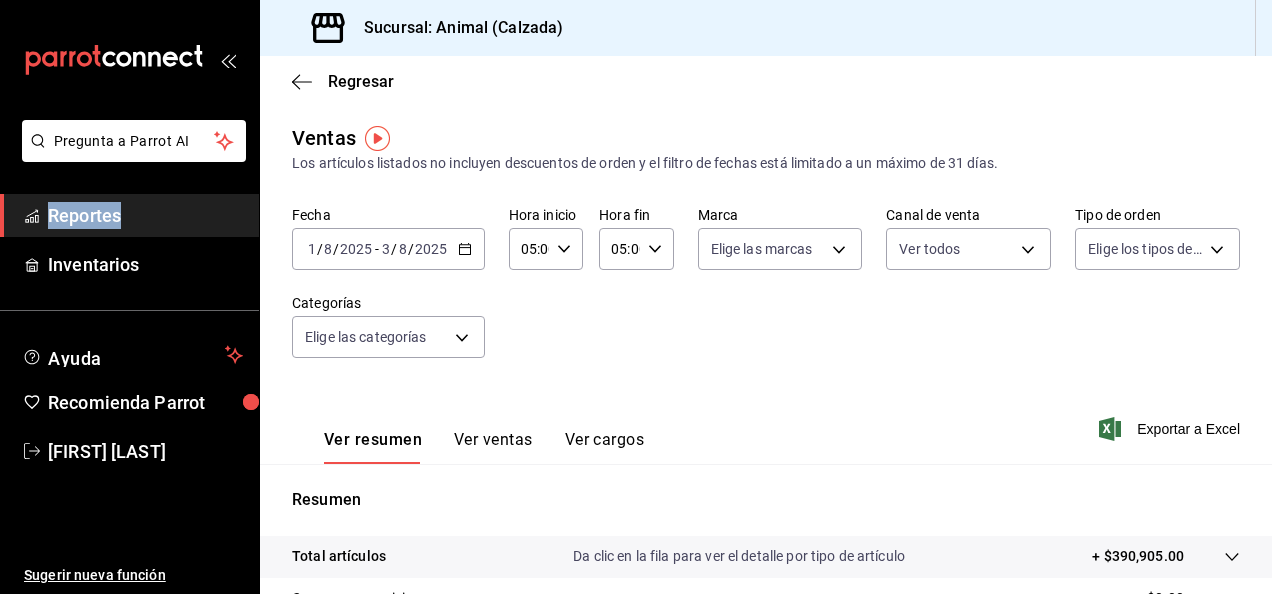 click 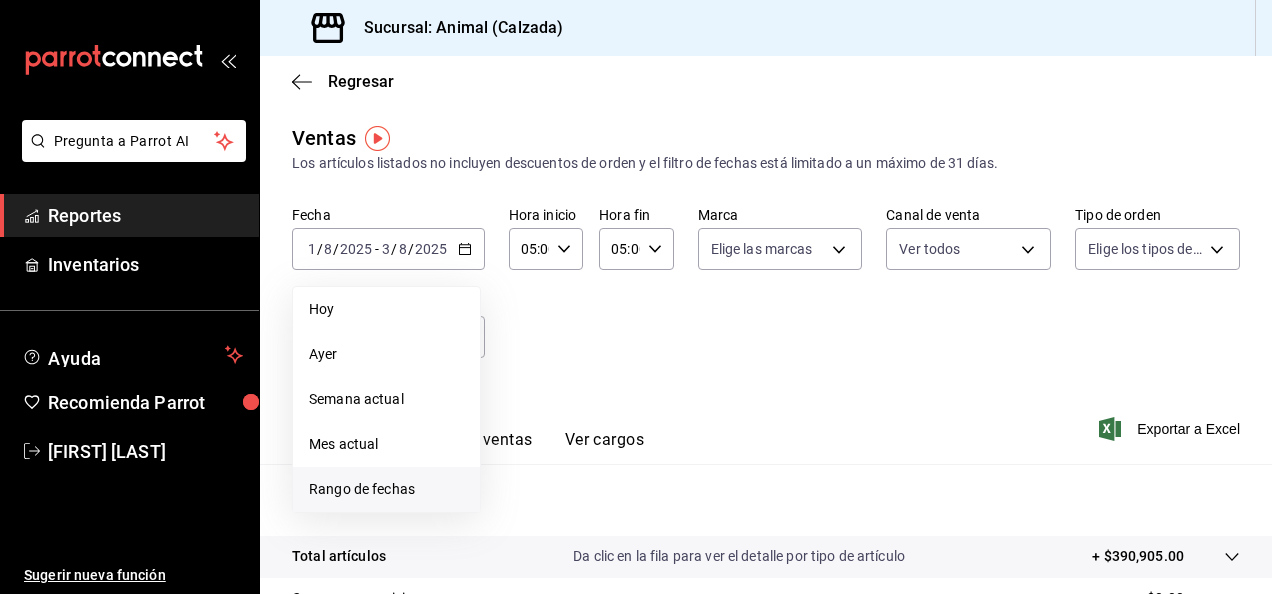 click on "Rango de fechas" at bounding box center [386, 489] 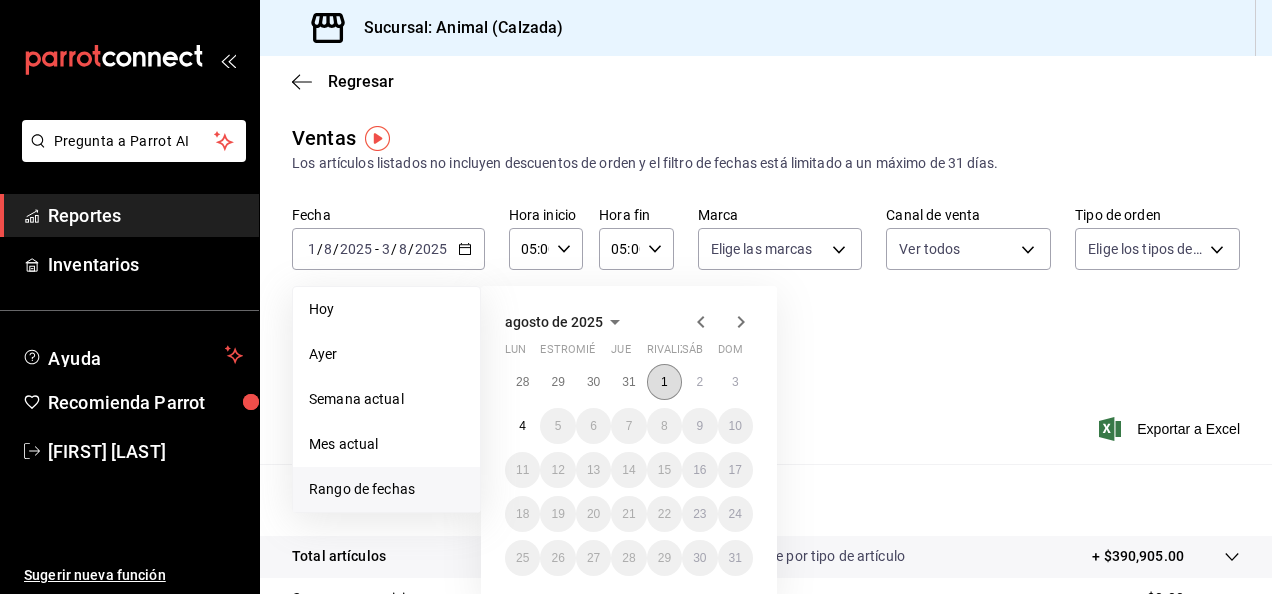 click on "1" at bounding box center [664, 382] 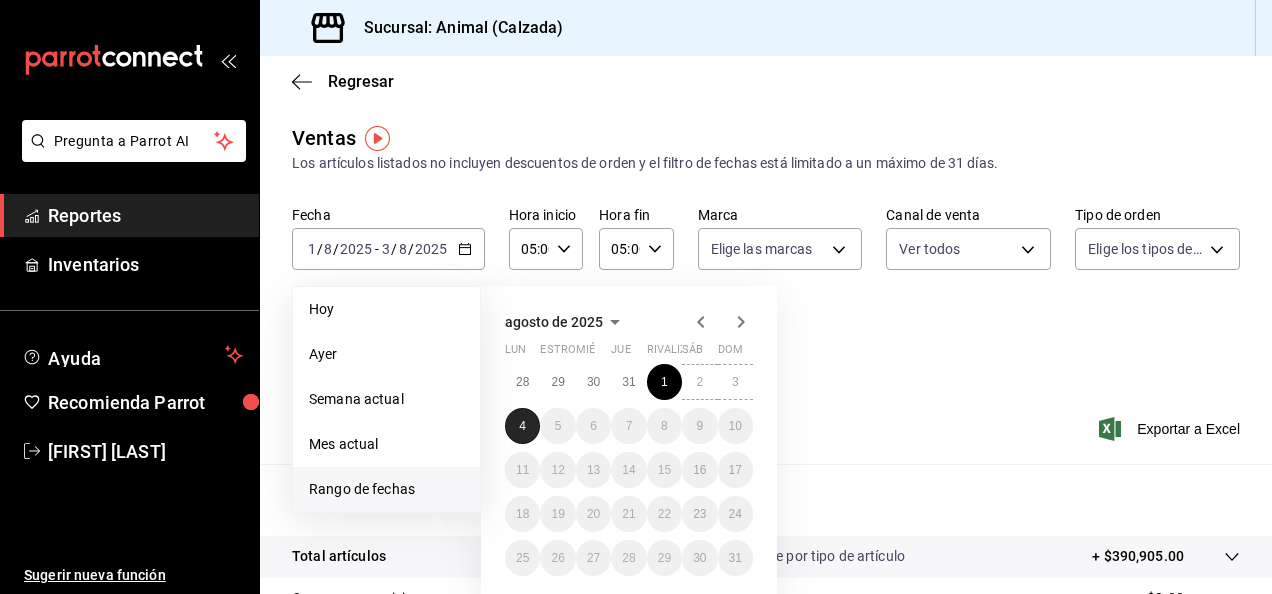 click on "4" at bounding box center [522, 426] 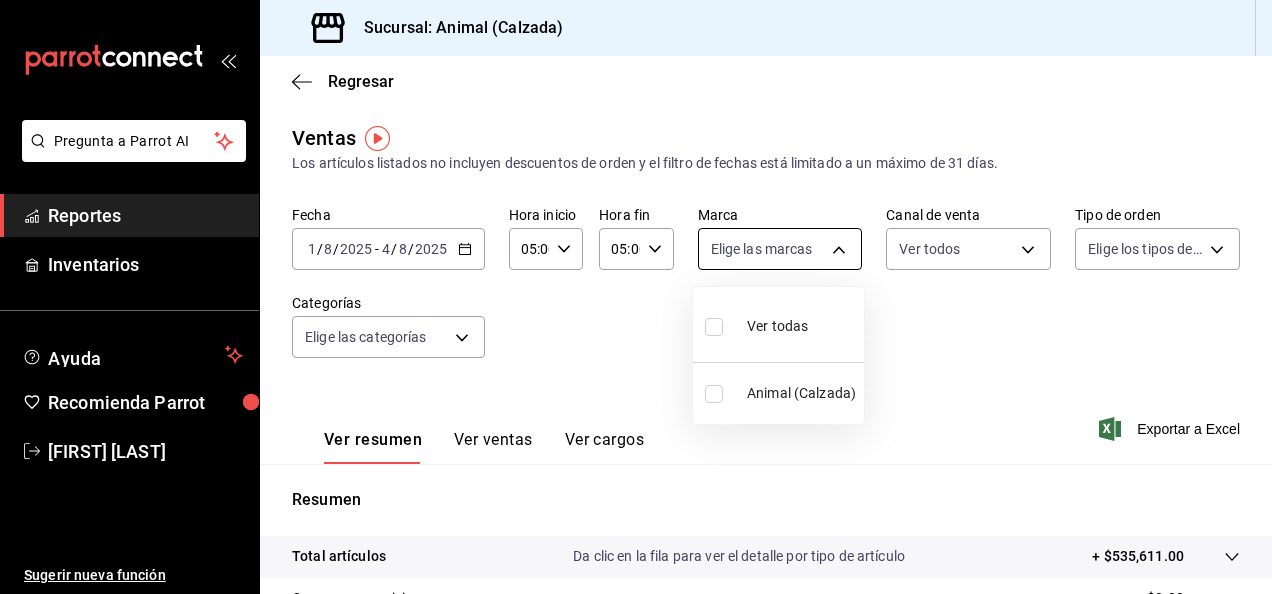 click on "Pregunta a Parrot AI Reportes   Inventarios   Ayuda Recomienda Parrot   [FIRST] [LAST]   Sugerir nueva función   Sucursal: Animal (Calzada) Regresar Ventas Los artículos listados no incluyen descuentos de orden y el filtro de fechas está limitado a un máximo de 31 días. Fecha [DATE] [DATE] - [DATE] [DATE] Hora inicio [TIME] Hora inicio Hora fin [TIME] Hora fin Marca Elige las marcas Canal de venta Ver todos PARROT,UBER_EATS,RAPPI,DIDI_FOOD,ONLINE Tipo de orden Elige los tipos de orden Categorías Elige las categorías Ver resumen Ver ventas Ver cargos Exportar a Excel Resumen Total artículos Da clic en la fila para ver el detalle por tipo de artículo + $535,611.00 Cargos por servicio + $0.00 Venta bruta = $535,611.00 Descuentos totales - $4,559.90 Certificados de regalo - $15,217.00 Venta total = $515,834.10 Impuestos - $71,149.53 Venta neta = $444,684.57 Pregunta a Parrot AI Reportes   Inventarios   Ayuda Recomienda Parrot   [FIRST] [LAST]   Sugerir nueva función" at bounding box center [636, 297] 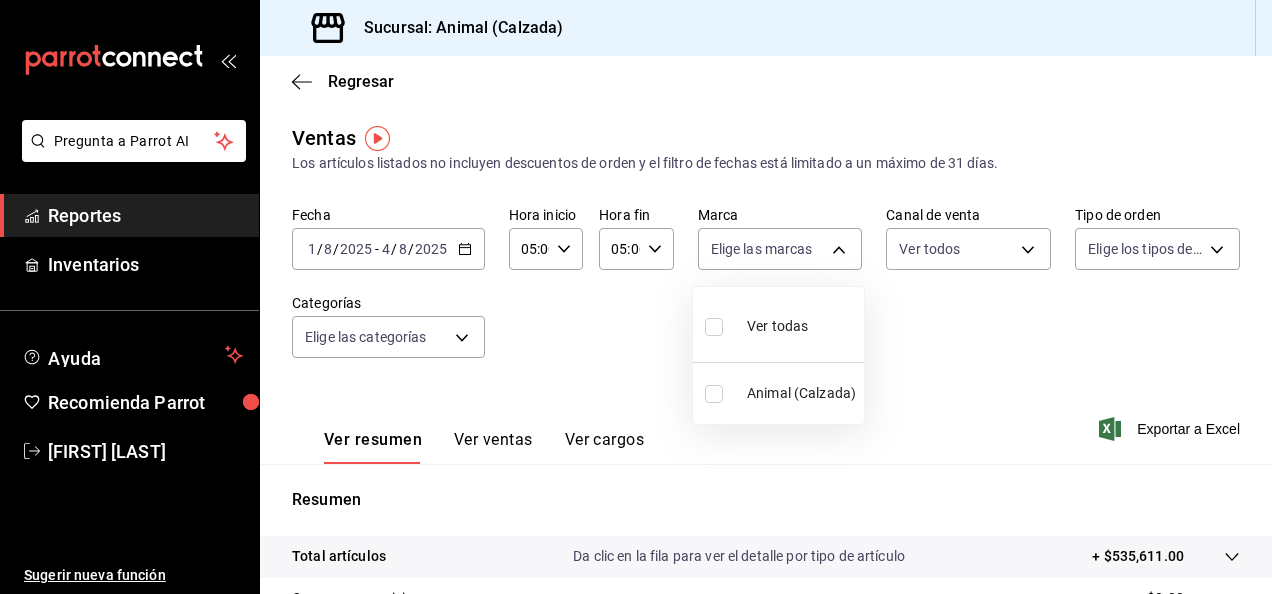 click at bounding box center [714, 327] 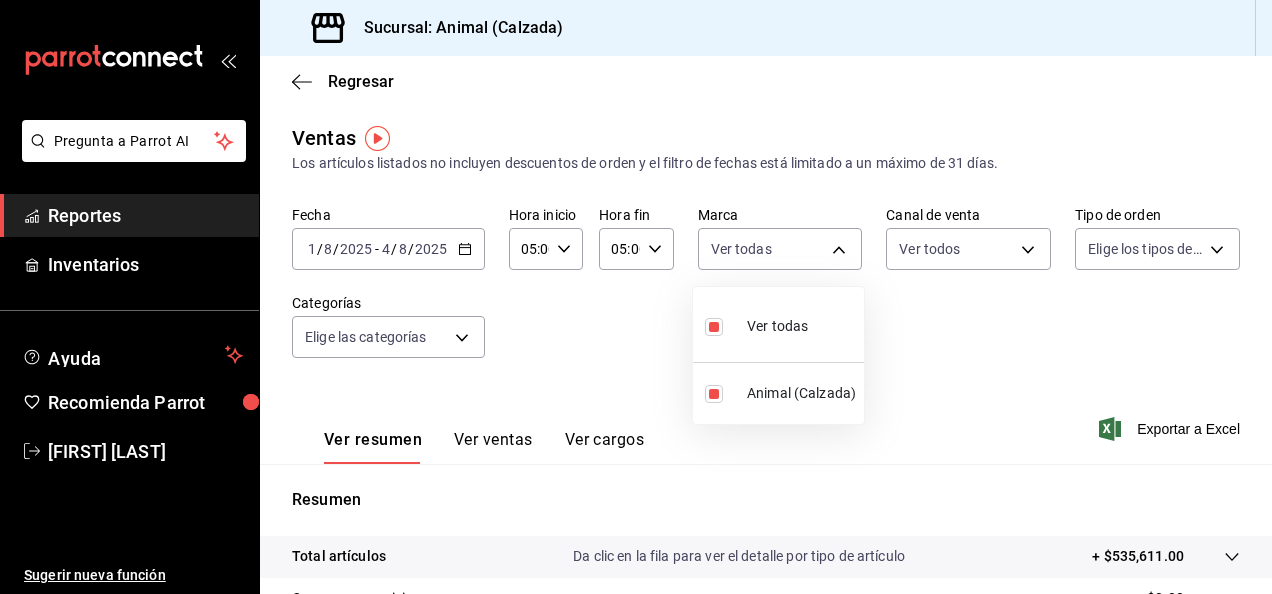 click at bounding box center (636, 297) 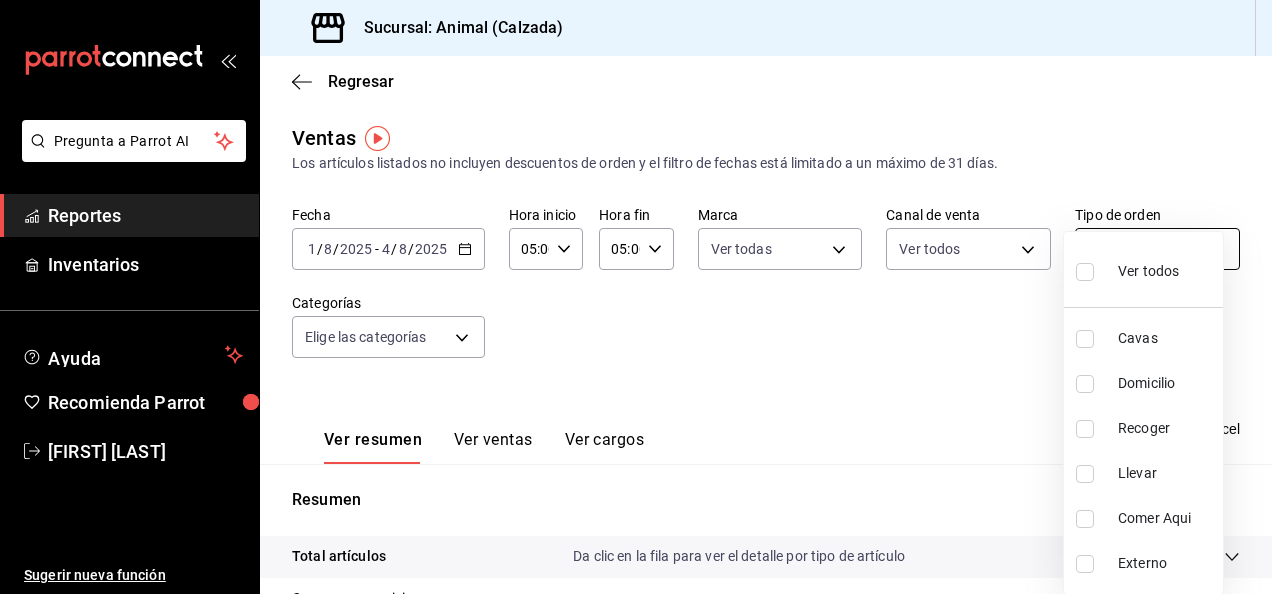 click on "Pregunta a Parrot AI Reportes   Inventarios   Ayuda Recomienda Parrot   [FIRST] [LAST]   Sugerir nueva función   Sucursal: Animal (Calzada) Regresar Ventas Los artículos listados no incluyen descuentos de orden y el filtro de fechas está limitado a un máximo de 31 días. Fecha [DATE] [DATE] - [DATE] [DATE] Hora inicio [TIME] Hora inicio Hora fin [TIME] Hora fin Marca Ver todas e26472f3-9262-489d-bcba-4c6b034529c7 Canal de venta Ver todos PARROT,UBER_EATS,RAPPI,DIDI_FOOD,ONLINE Tipo de orden Elige los tipos de orden Categorías Elige las categorías Ver resumen Ver ventas Ver cargos Exportar a Excel Resumen Total artículos Da clic en la fila para ver el detalle por tipo de artículo + $535,611.00 Cargos por servicio + $0.00 Venta bruta = $535,611.00 Descuentos totales - $4,559.90 Certificados de regalo - $15,217.00 Venta total = $515,834.10 Impuestos - $71,149.53 Venta neta = $444,684.57 Pregunta a Parrot AI Reportes   Inventarios   Ayuda Recomienda Parrot   [FIRST] [LAST]     Ir a video" at bounding box center (636, 297) 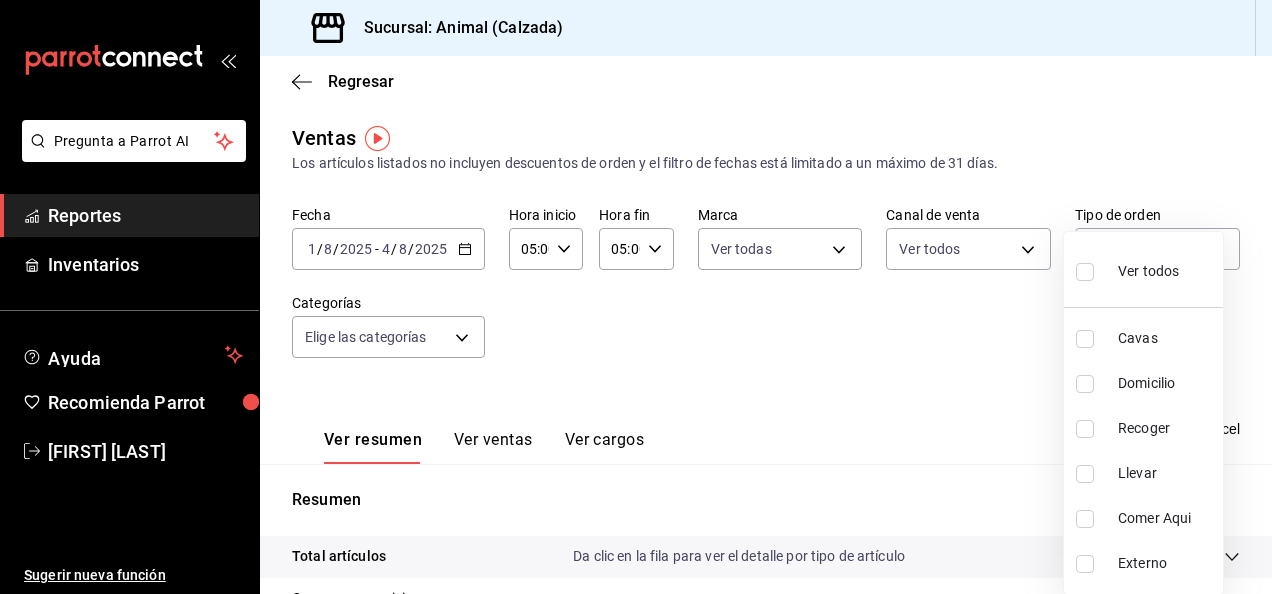 click at bounding box center [1085, 272] 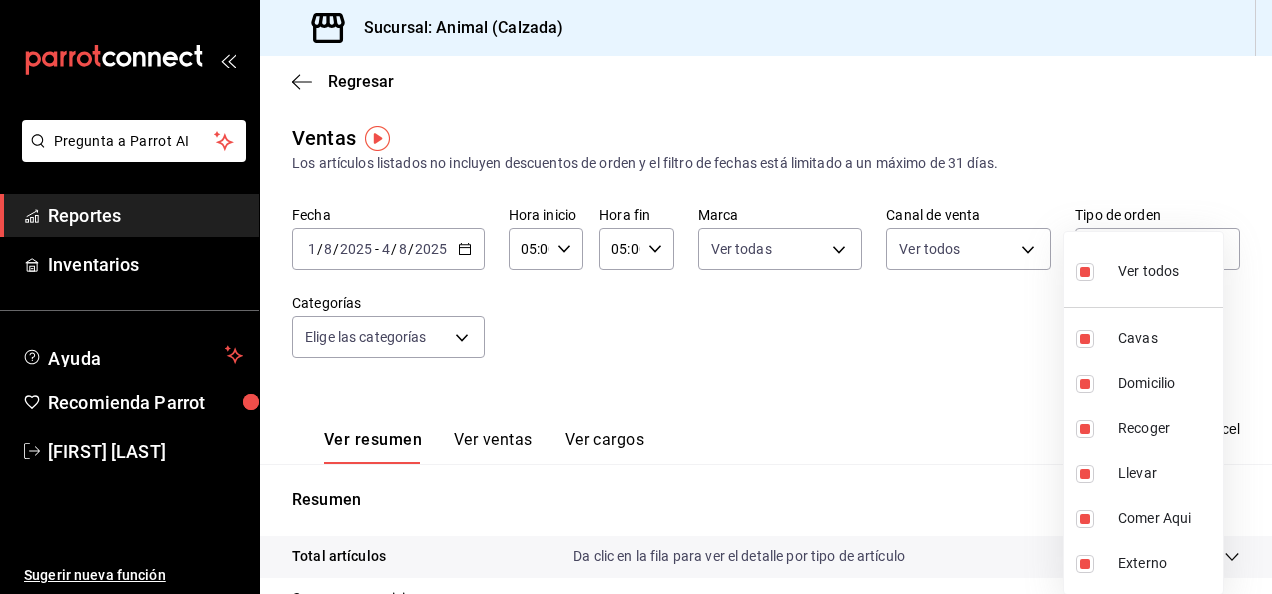 click at bounding box center (636, 297) 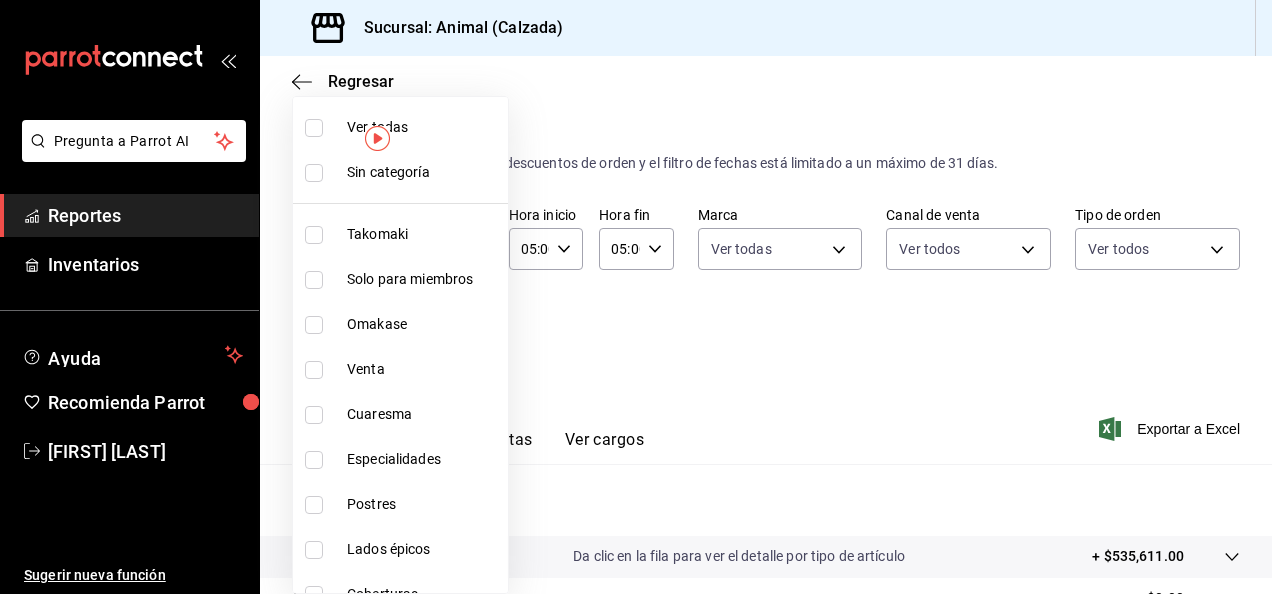 click on "Pregunta a Parrot AI Reportes   Inventarios   Ayuda Recomienda Parrot   [FIRST] [LAST]   Sugerir nueva función   Sucursal: Animal (Calzada) Regresar Ventas Los artículos listados no incluyen descuentos de orden y el filtro de fechas está limitado a un máximo de 31 días. Fecha [DATE] [DATE] - [DATE] [DATE] Hora inicio [TIME] Hora inicio Hora fin [TIME] Hora fin Marca Ver todas e26472f3-9262-489d-bcba-4c6b034529c7 Canal de venta Ver todos PARROT,UBER_EATS,RAPPI,DIDI_FOOD,ONLINE Tipo de orden Ver todas 588630d3-b511-4bba-a729-32472510037f,54b7ae00-ca47-4ec1-b7ff-55842c0a2b62,92293fd7-2d7b-430b-85d7-0dfe47b44eba,6237157c-a0f8-48ff-b796-8e4576b5f3c5,200a31bf-f5a3-4f69-a302-e0fd34b5ac63,EXTERNAL Categorías Elige las categorías Ver resumen Ver ventas Ver cargos Exportar a Excel Resumen Total artículos Da clic en la fila para ver el detalle por tipo de artículo + $535,611.00 Cargos por servicio + $0.00 Venta bruta = $535,611.00 Descuentos totales - $4,559.90 Certificados de regalo Venta total" at bounding box center [636, 297] 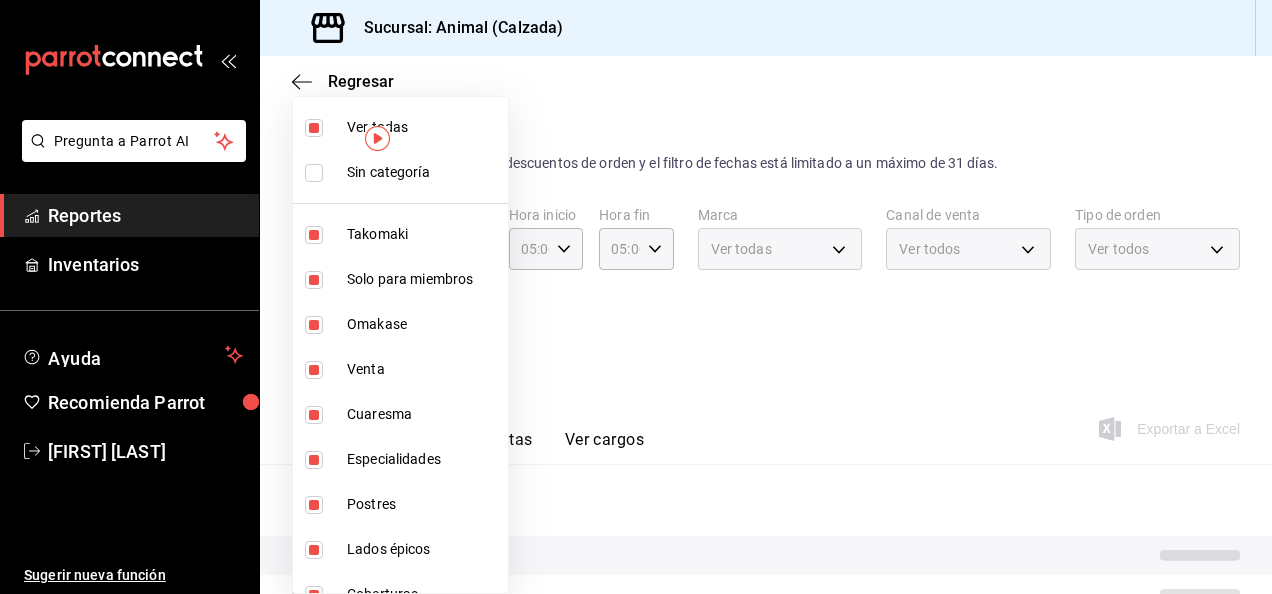 click at bounding box center [636, 297] 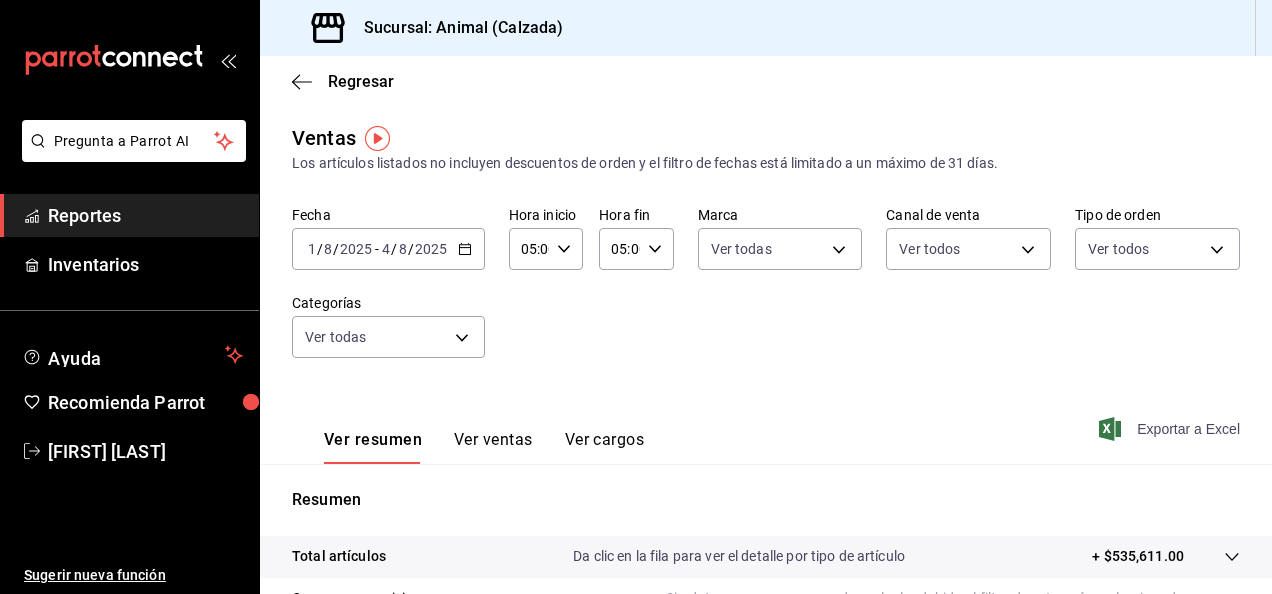 click on "Exportar a Excel" at bounding box center [1188, 429] 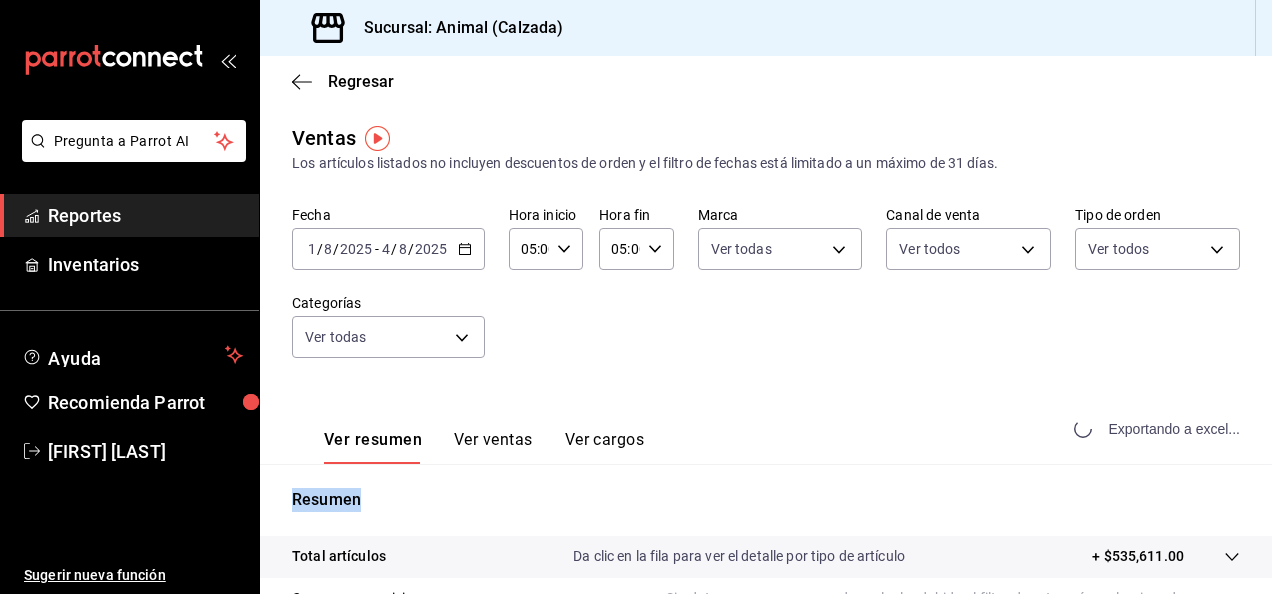 click on "Exportando a excel..." at bounding box center (1159, 429) 